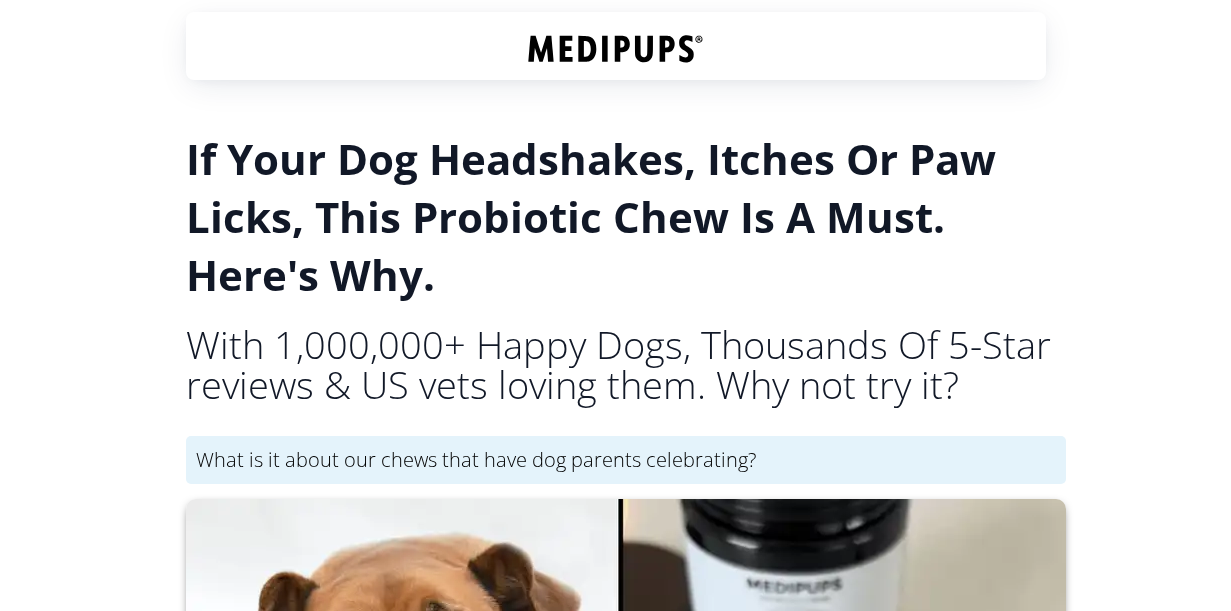 scroll, scrollTop: 0, scrollLeft: 0, axis: both 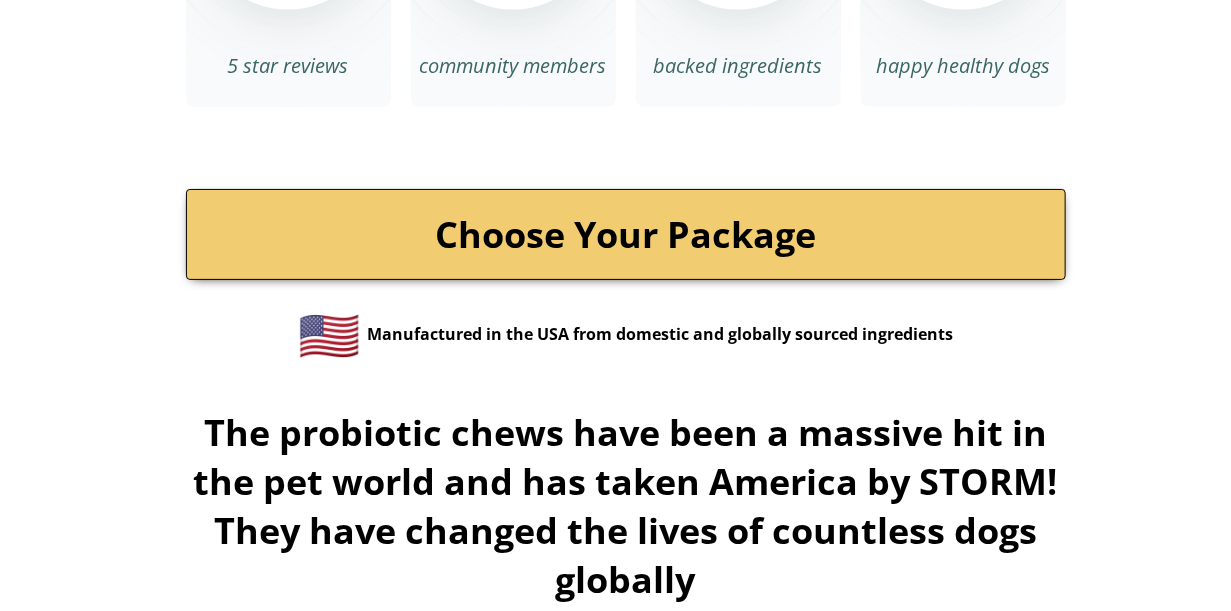click on "Choose Your Package" at bounding box center (626, 234) 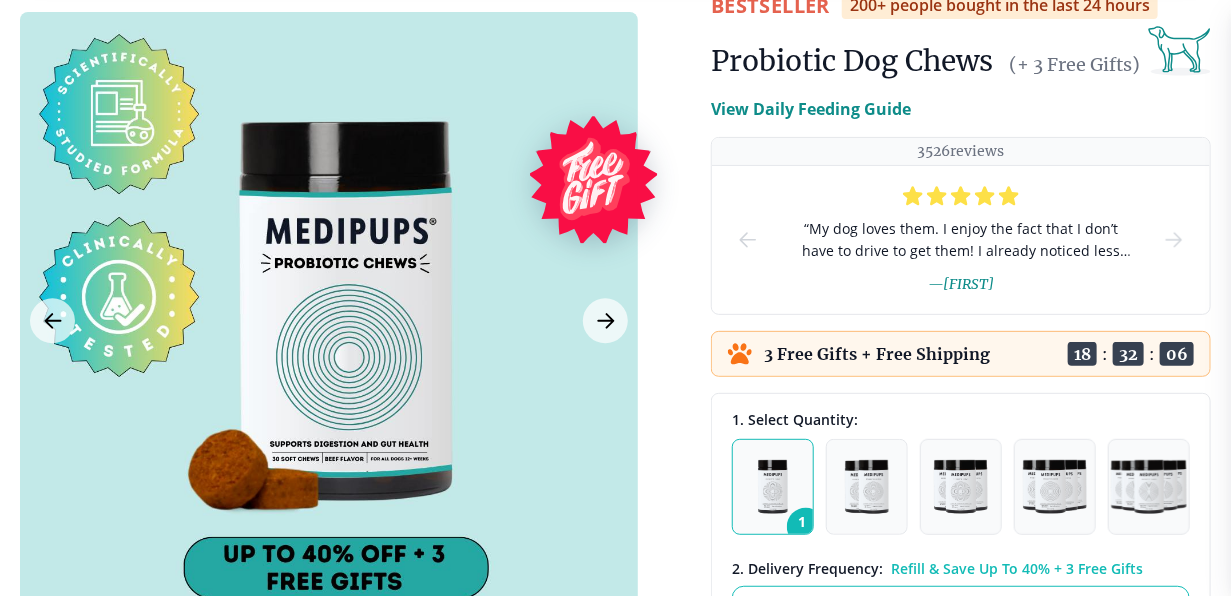 scroll, scrollTop: 220, scrollLeft: 0, axis: vertical 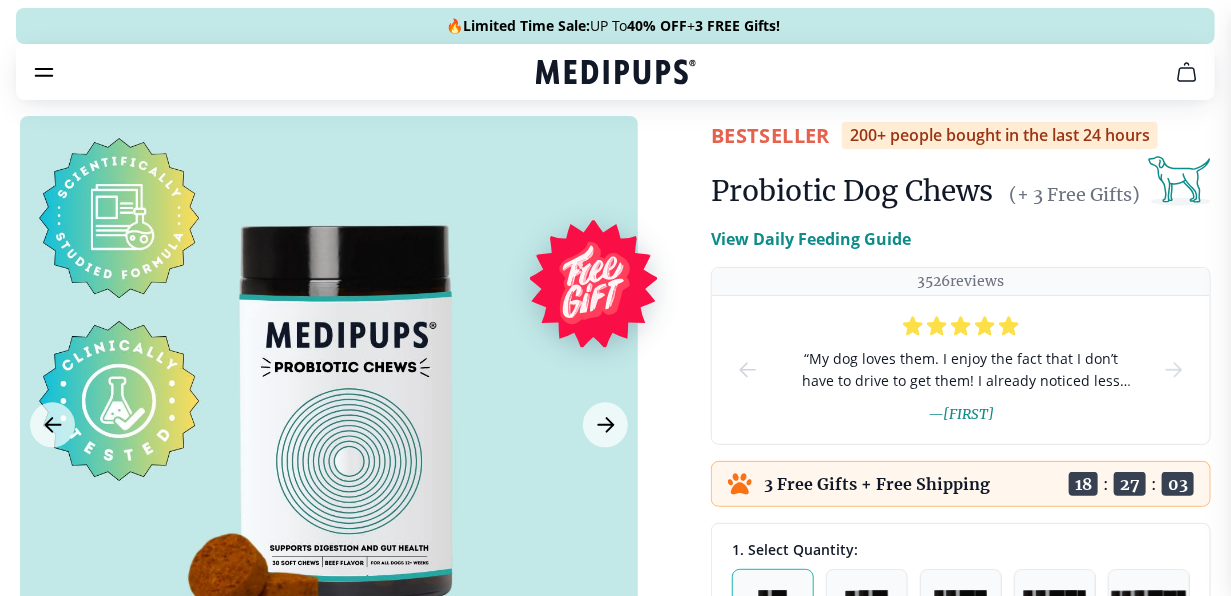 drag, startPoint x: 1160, startPoint y: 551, endPoint x: 717, endPoint y: 582, distance: 444.0833 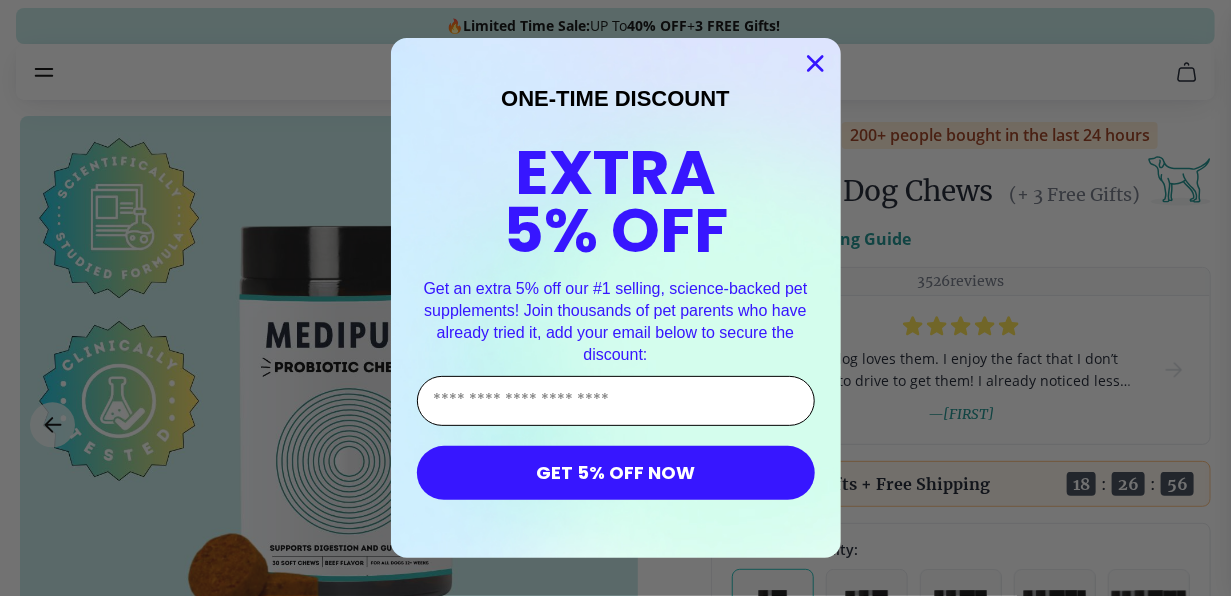 click on "Enter Your Email Address" at bounding box center [616, 401] 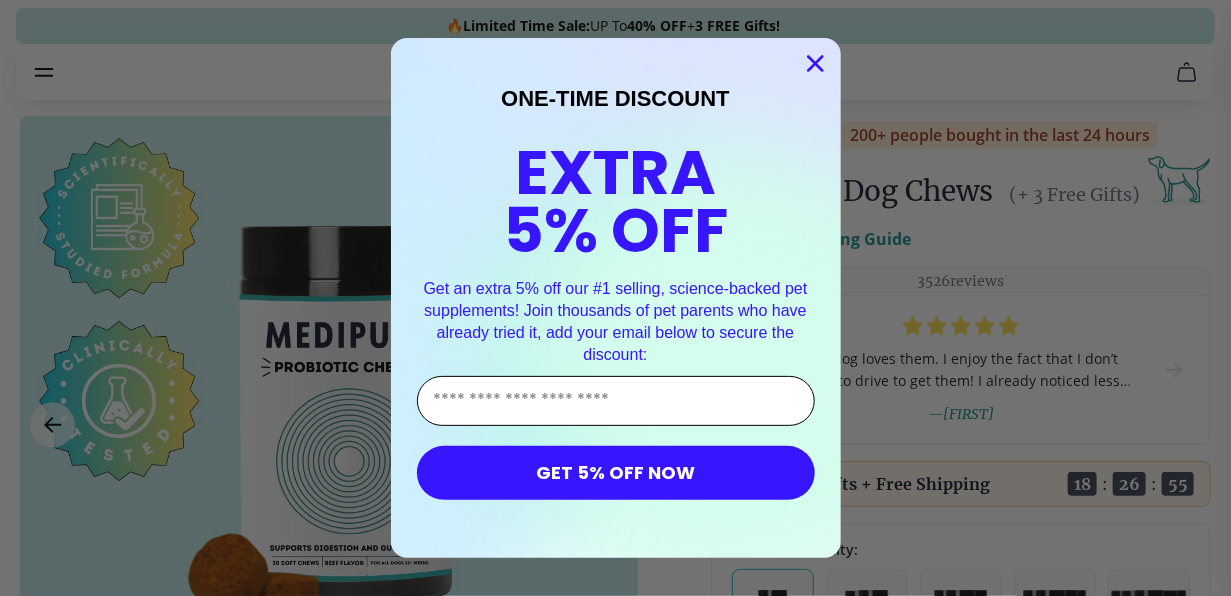 click on "Enter Your Email Address" at bounding box center (616, 401) 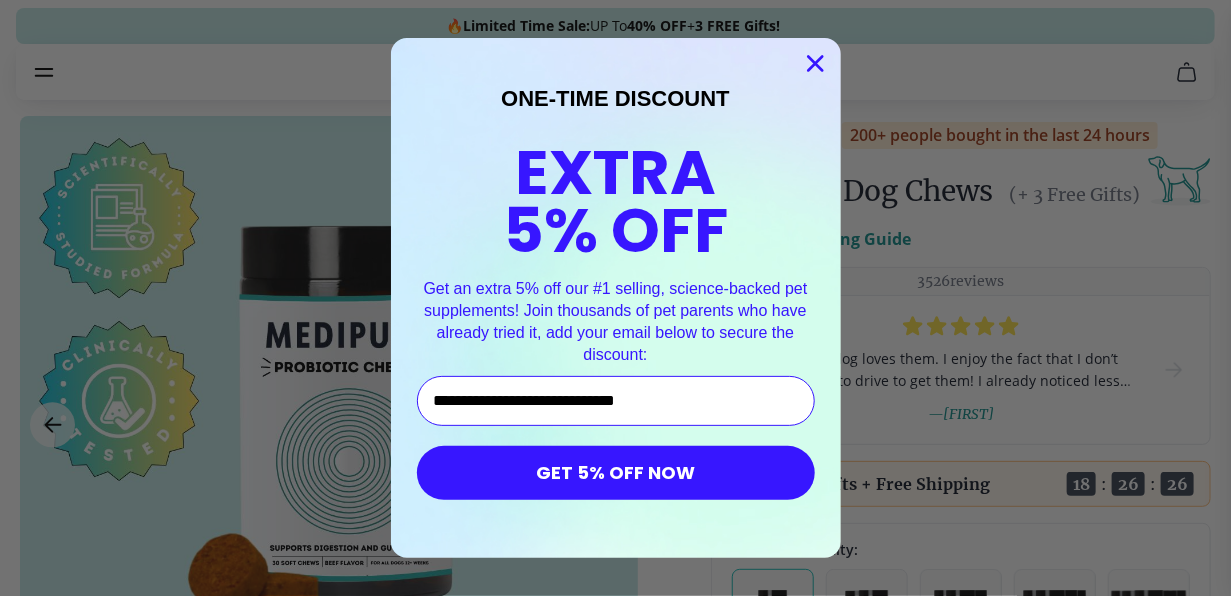 type on "**********" 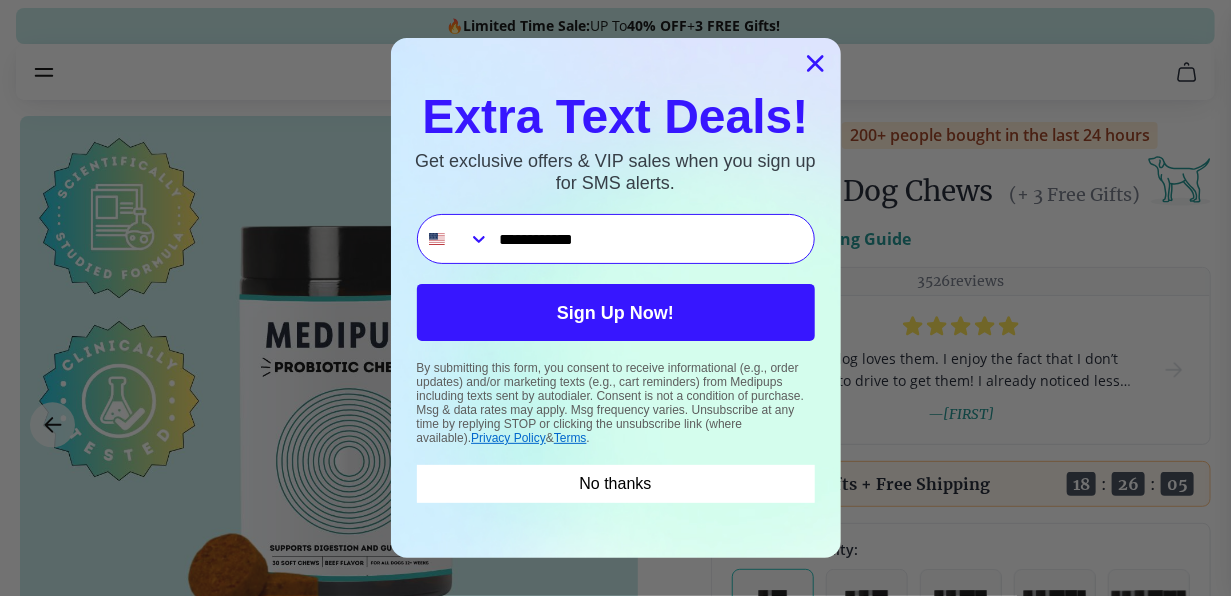 type on "**********" 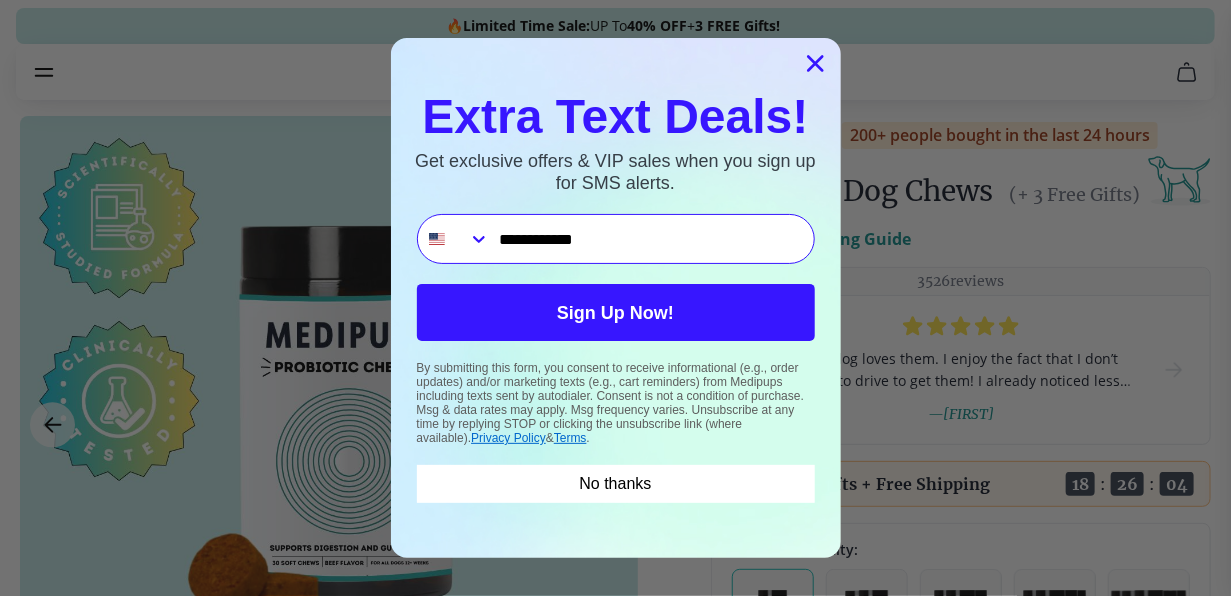 click on "Sign Up Now!" at bounding box center (616, 312) 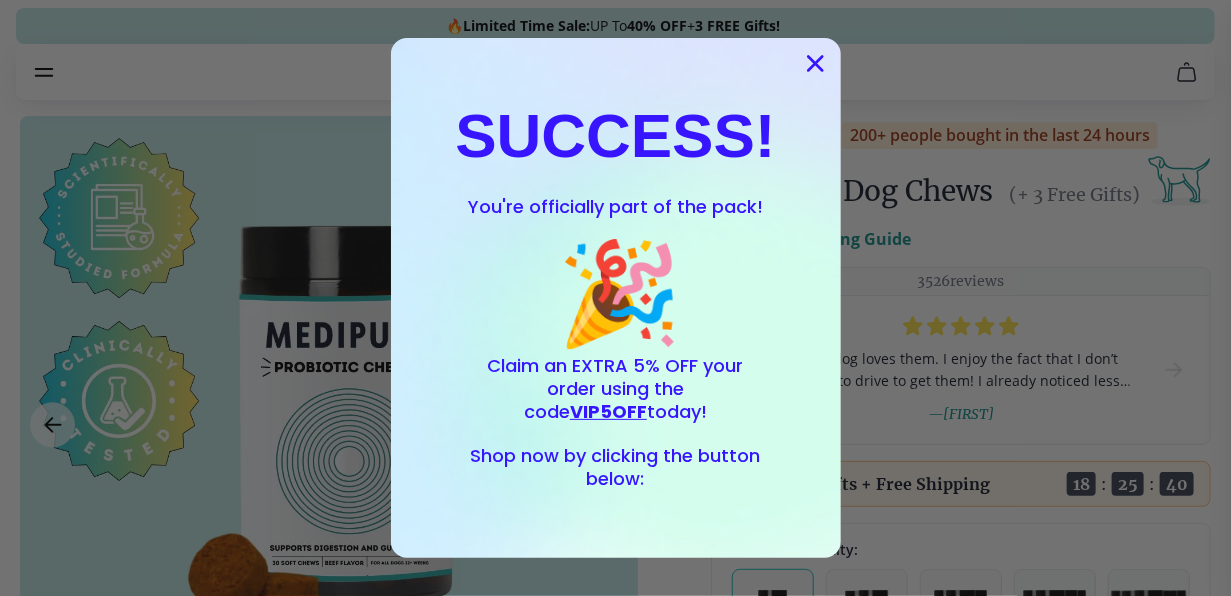 click on "Shop now by clicking the button below:" at bounding box center [616, 467] 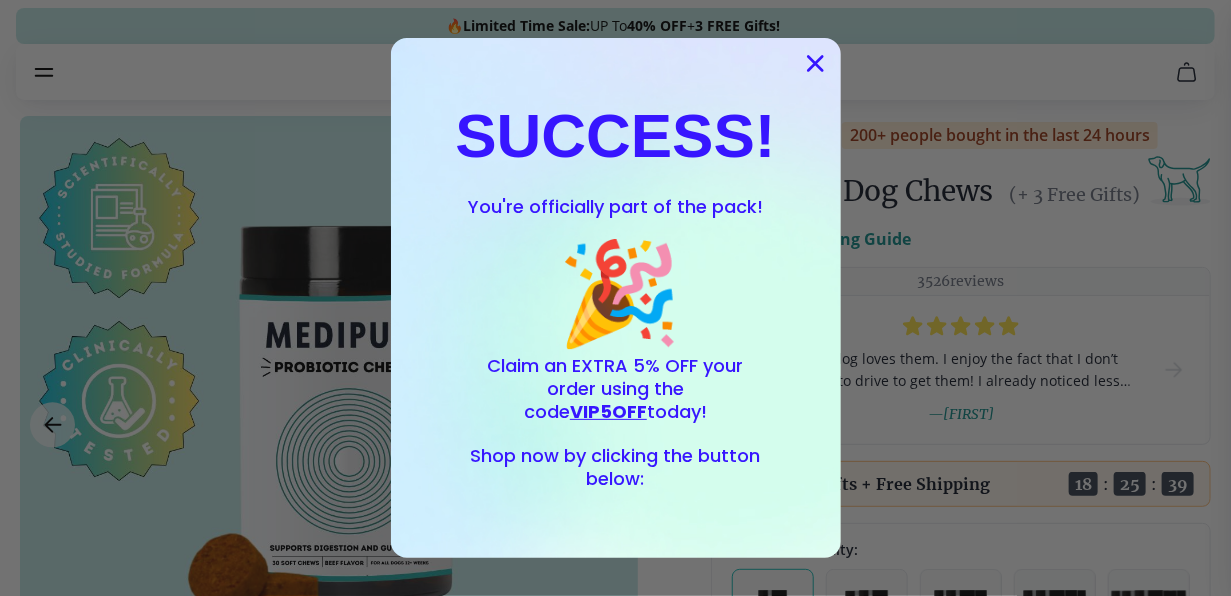 click on "Claim an EXTRA 5% OFF your order using the code  VIP5OFF  today!" at bounding box center (616, 388) 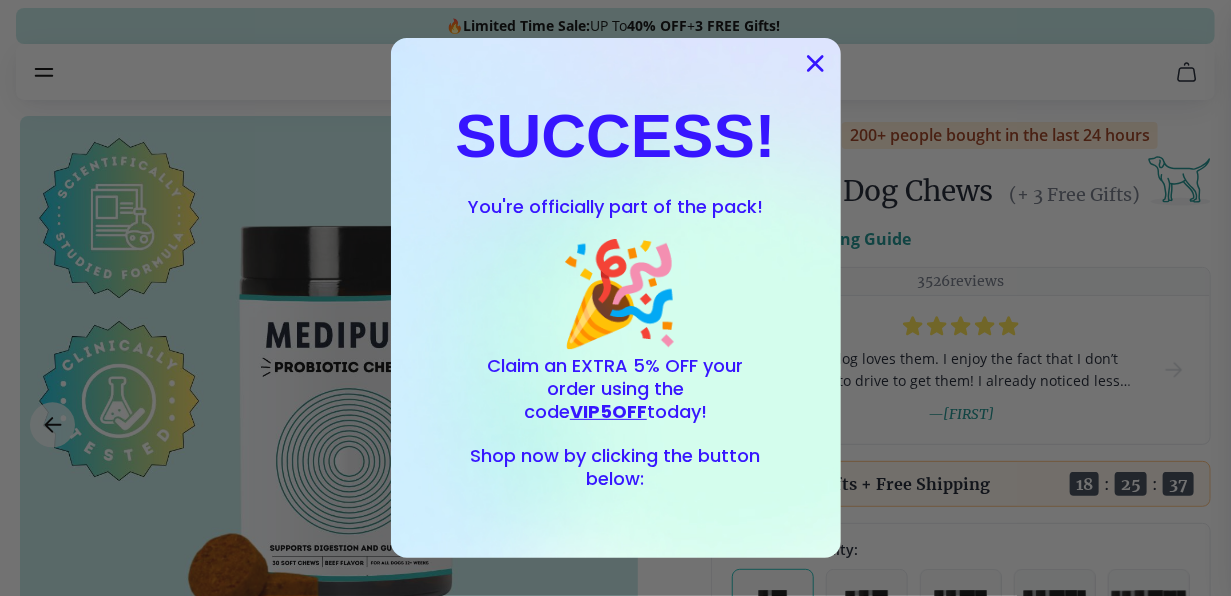 click on "VIP5OFF" at bounding box center [608, 411] 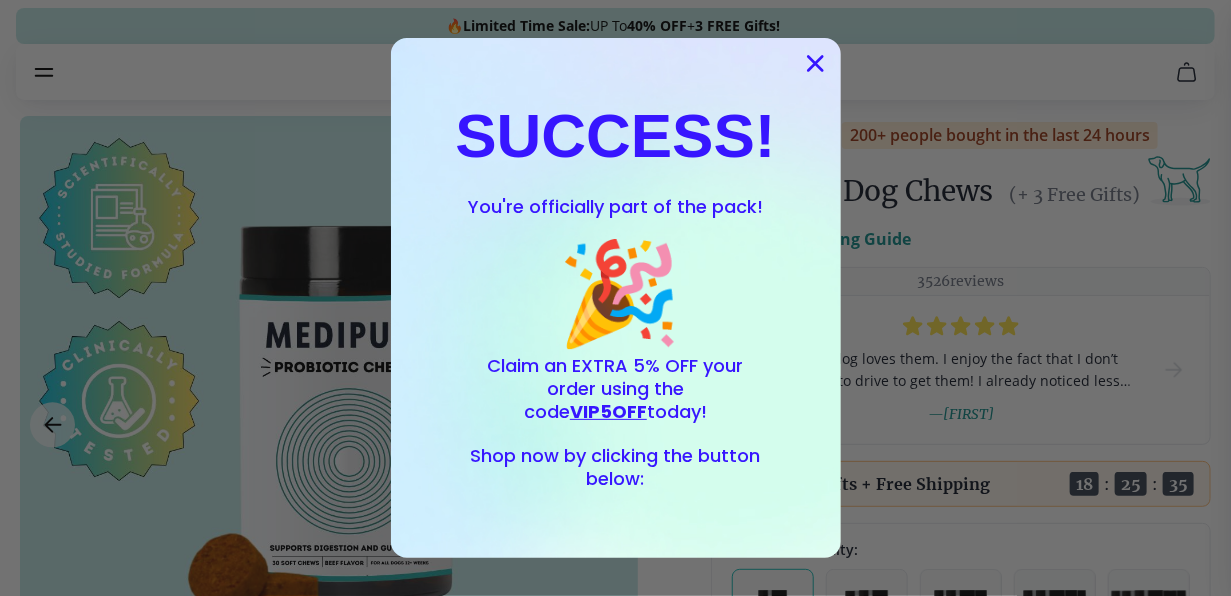 drag, startPoint x: 810, startPoint y: 54, endPoint x: 821, endPoint y: 69, distance: 18.601076 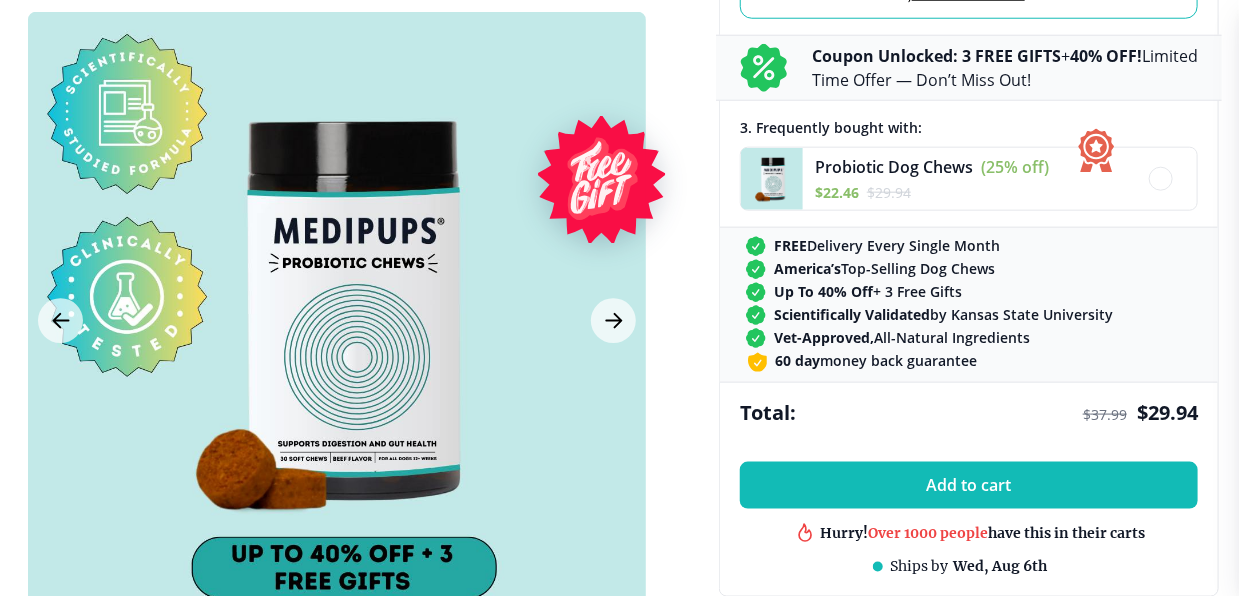 scroll, scrollTop: 915, scrollLeft: 0, axis: vertical 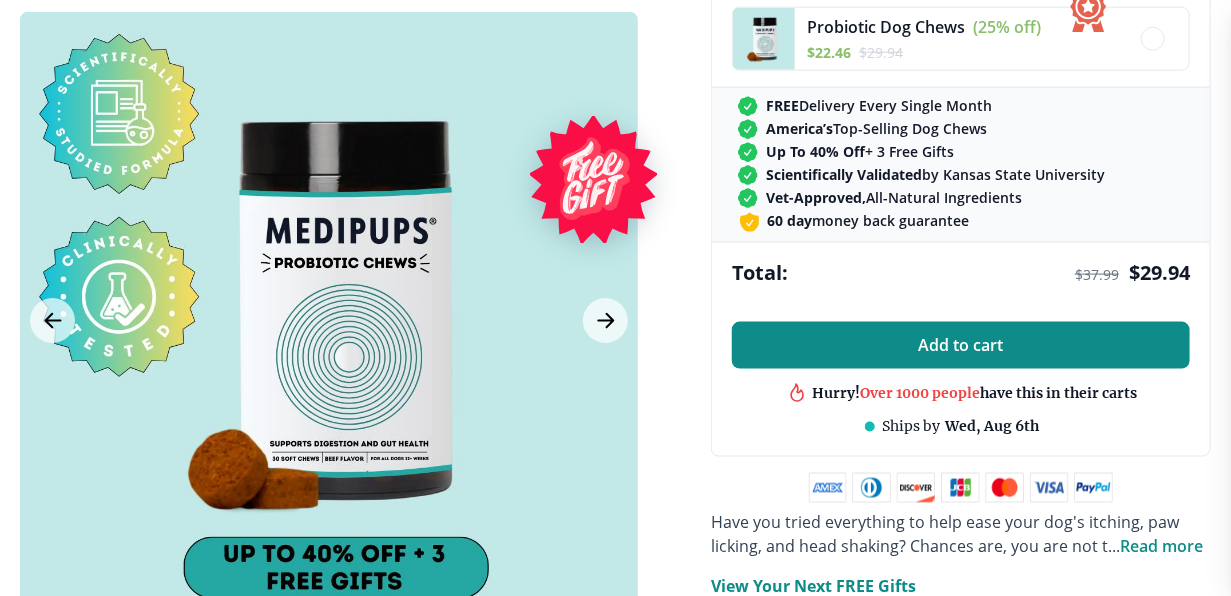 click on "Add to cart" at bounding box center [961, 345] 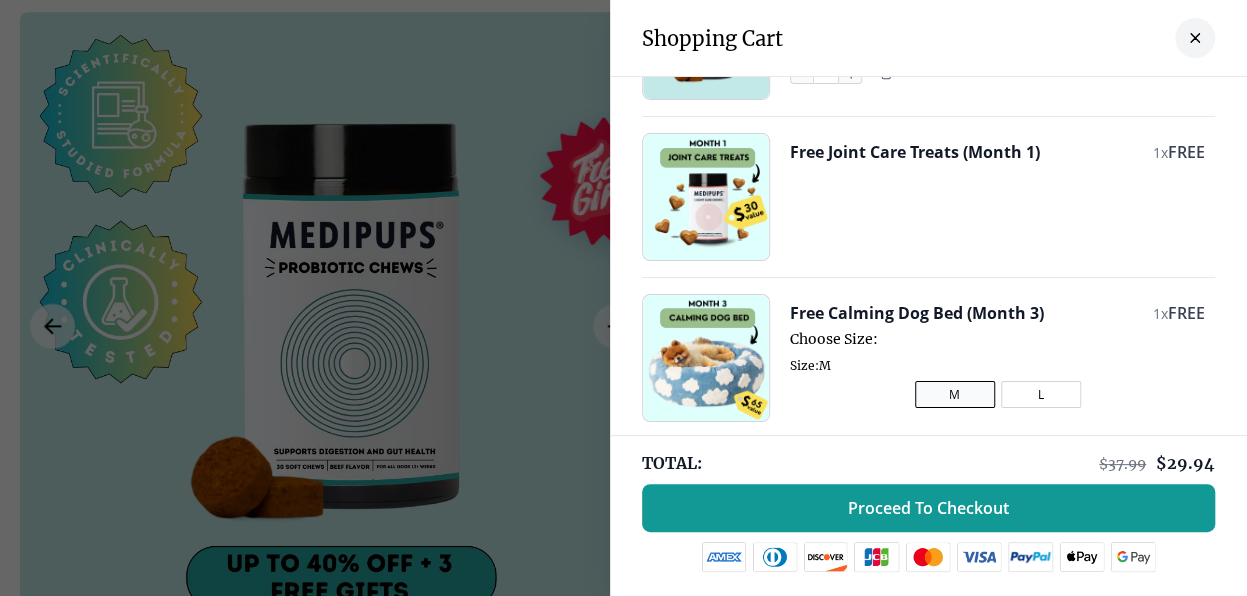 scroll, scrollTop: 174, scrollLeft: 0, axis: vertical 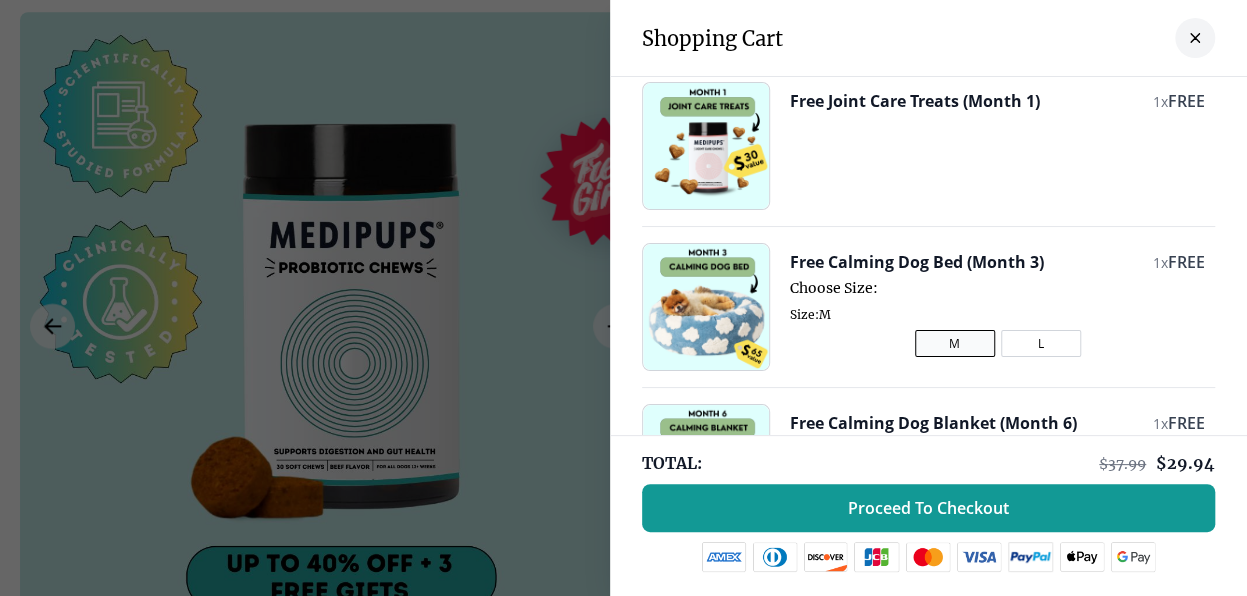 drag, startPoint x: 1011, startPoint y: 344, endPoint x: 1037, endPoint y: 347, distance: 26.172504 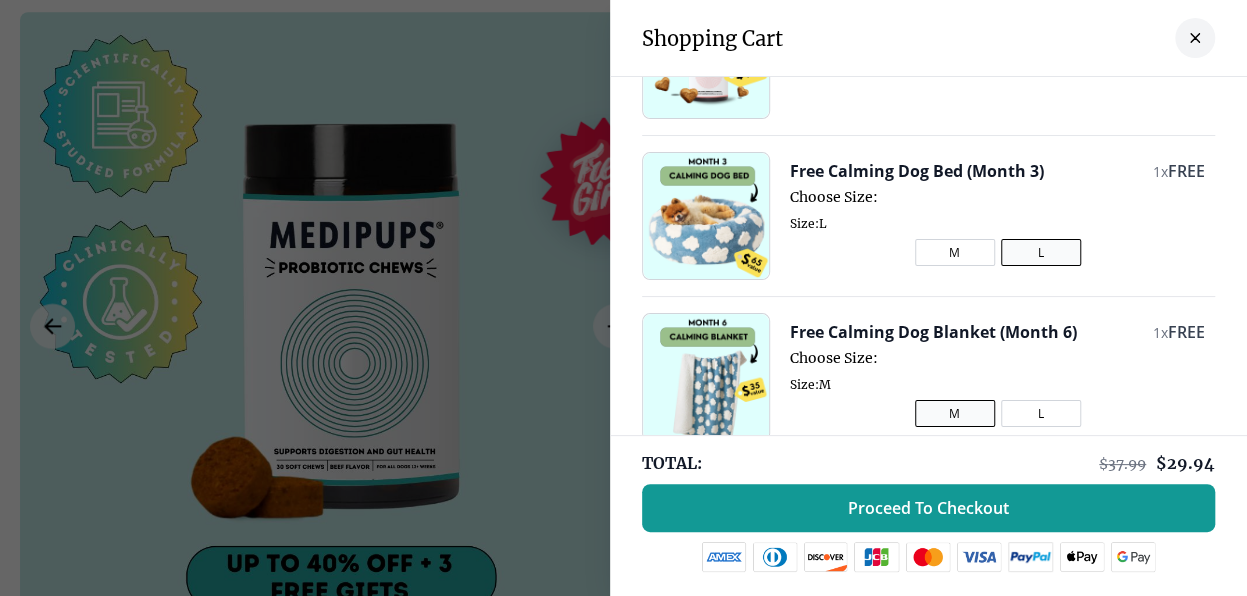 scroll, scrollTop: 291, scrollLeft: 0, axis: vertical 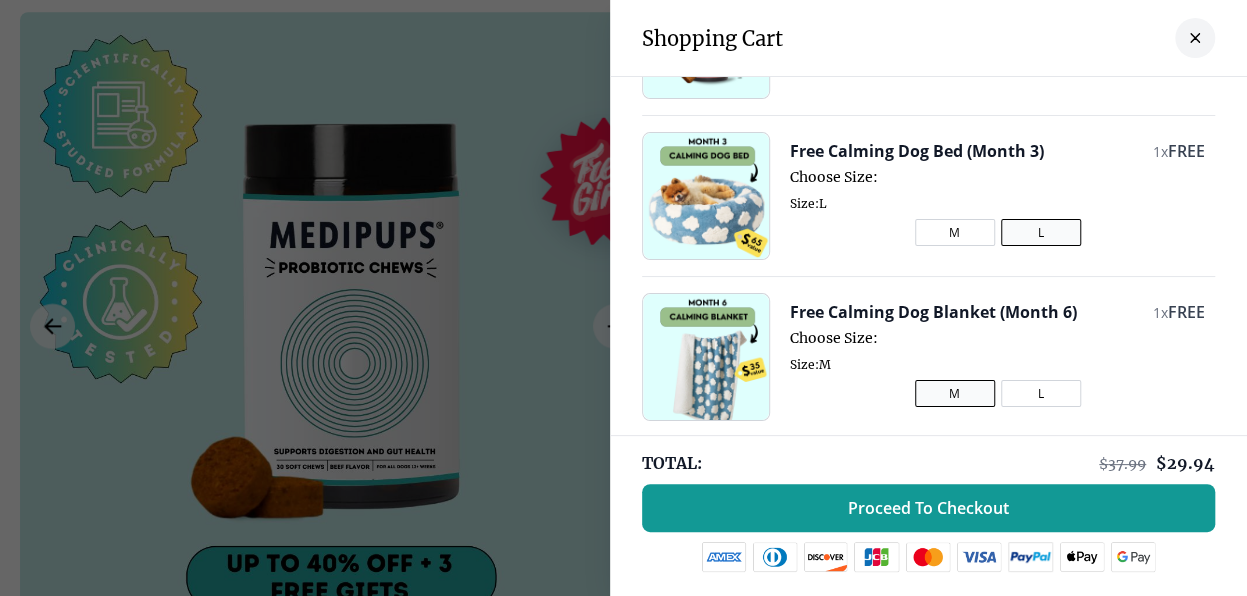 click on "L" at bounding box center (1041, 393) 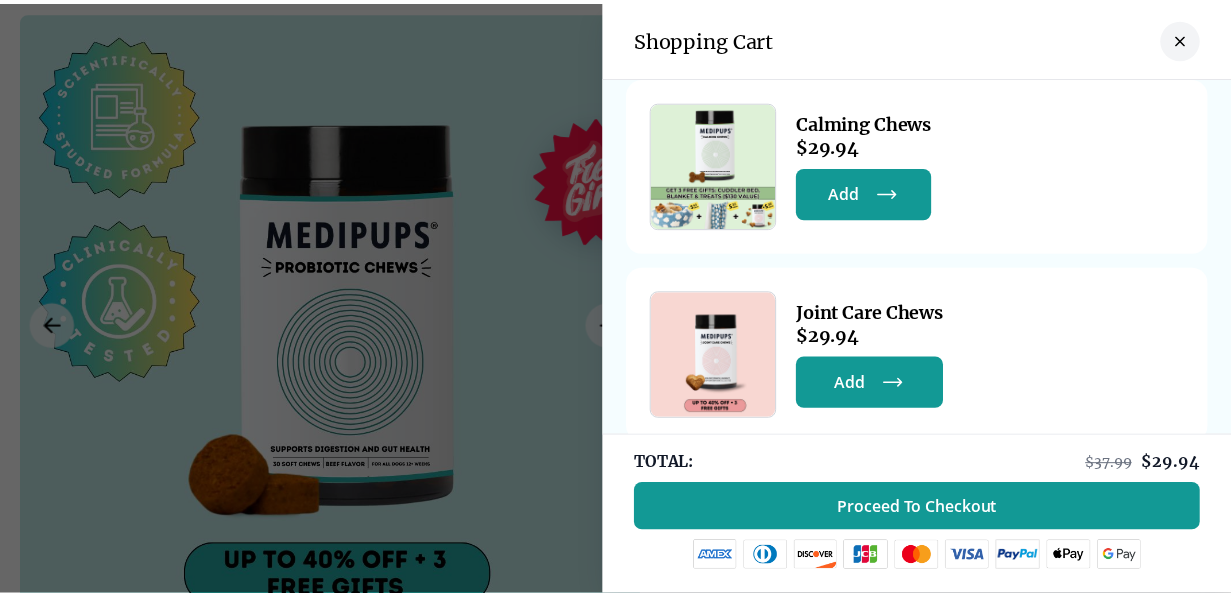 scroll, scrollTop: 750, scrollLeft: 0, axis: vertical 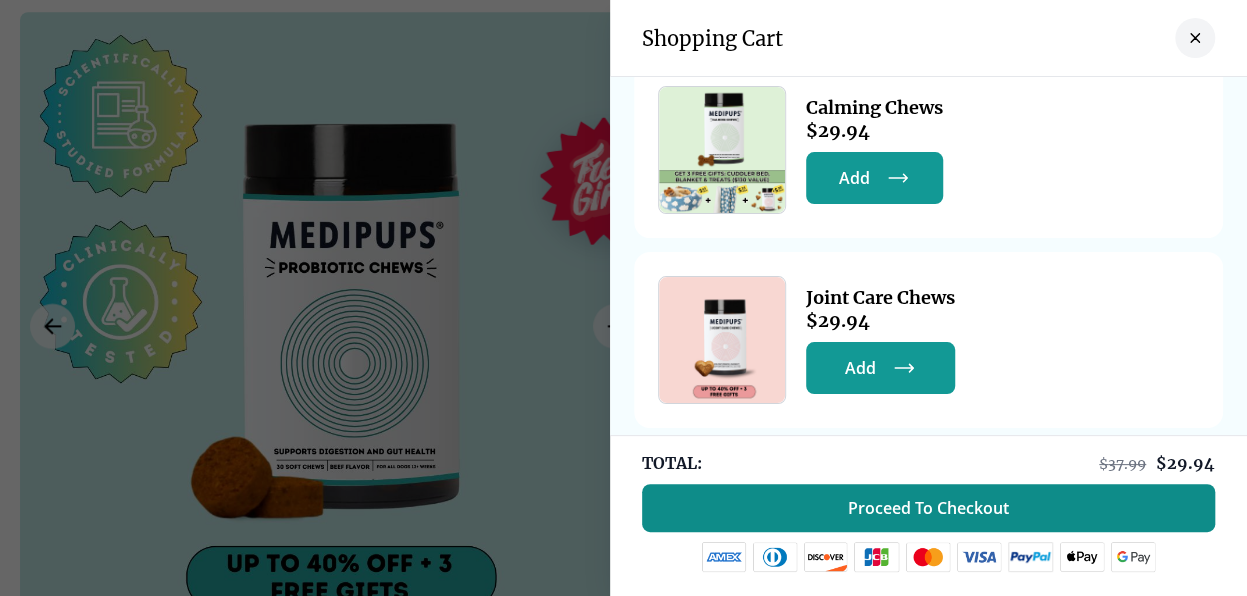 click on "Proceed To Checkout" at bounding box center (928, 508) 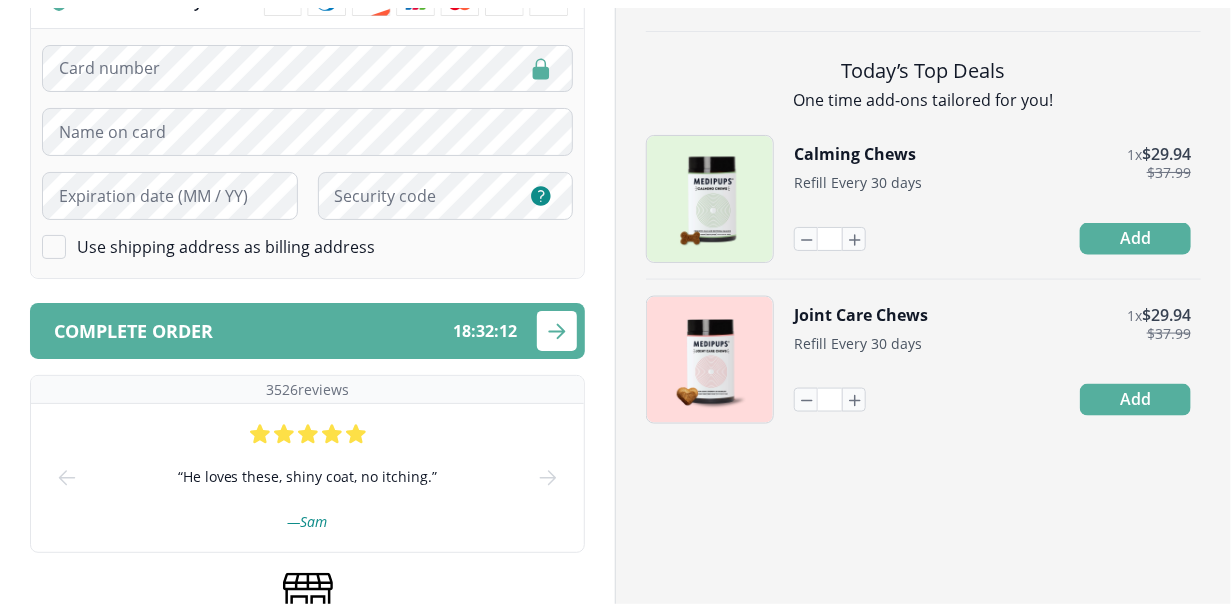 scroll, scrollTop: 0, scrollLeft: 0, axis: both 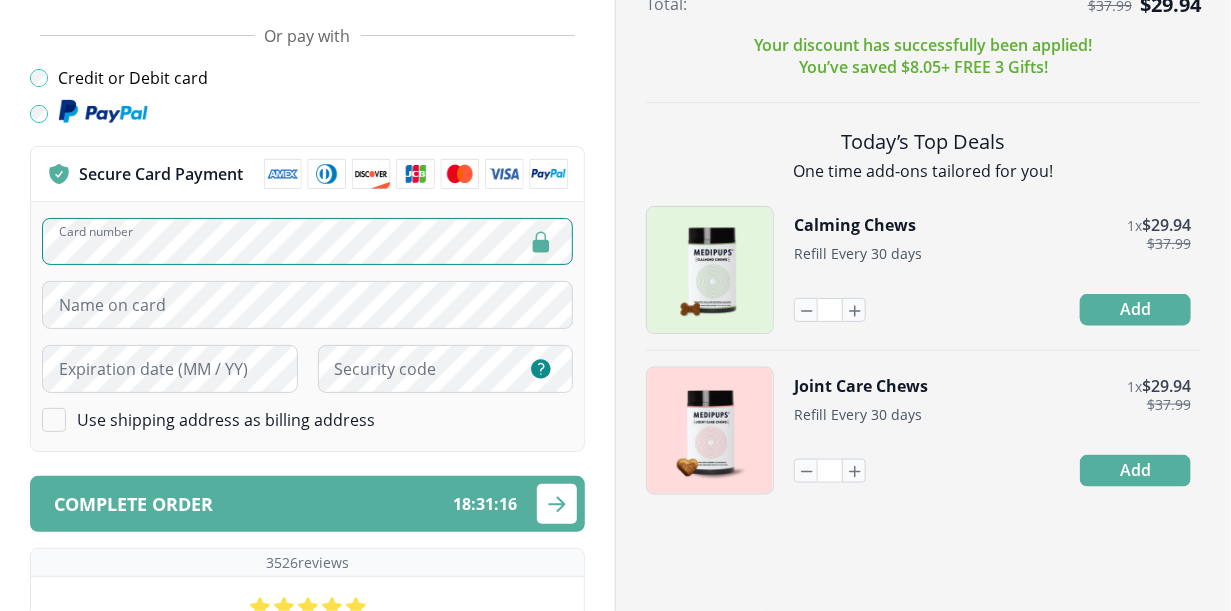 type on "**********" 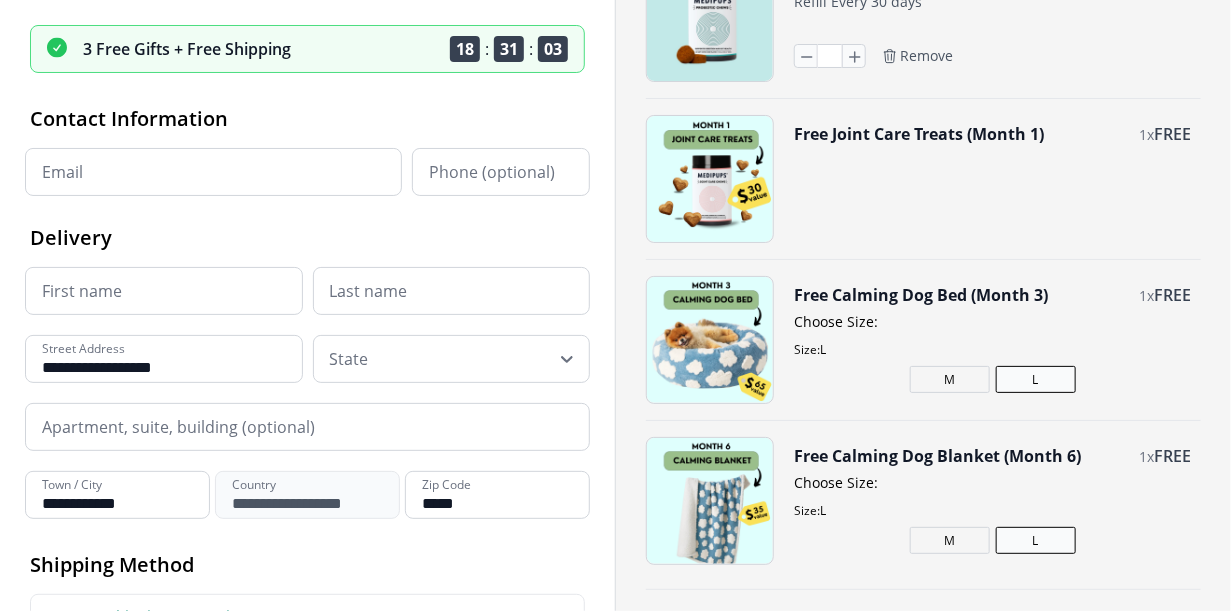 scroll, scrollTop: 0, scrollLeft: 0, axis: both 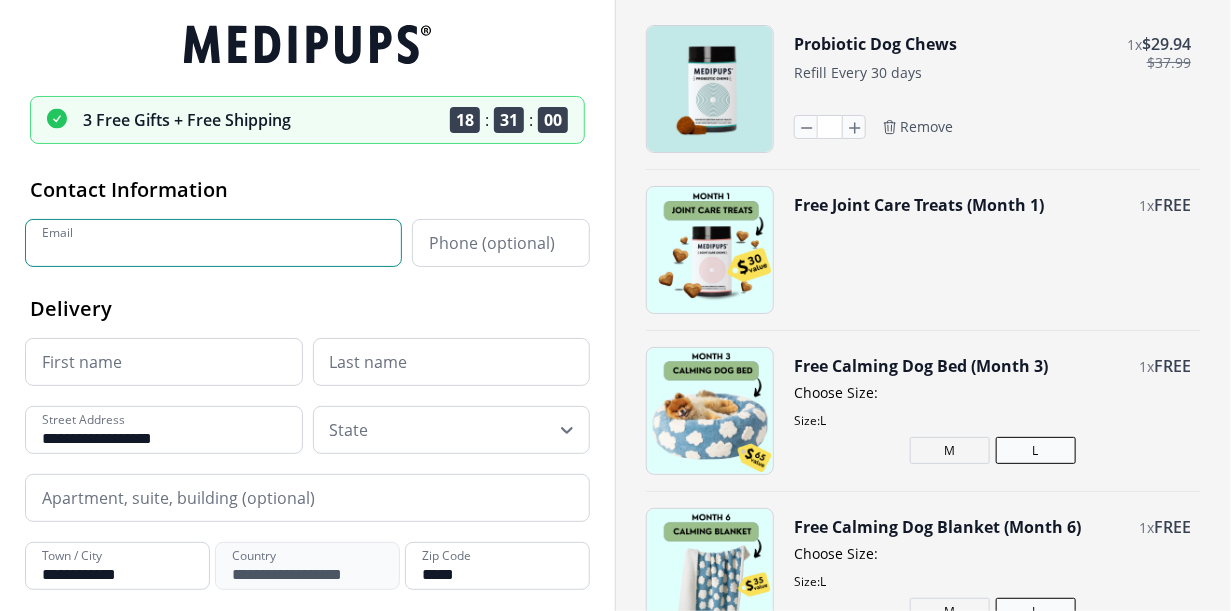 click on "Email" at bounding box center [213, 243] 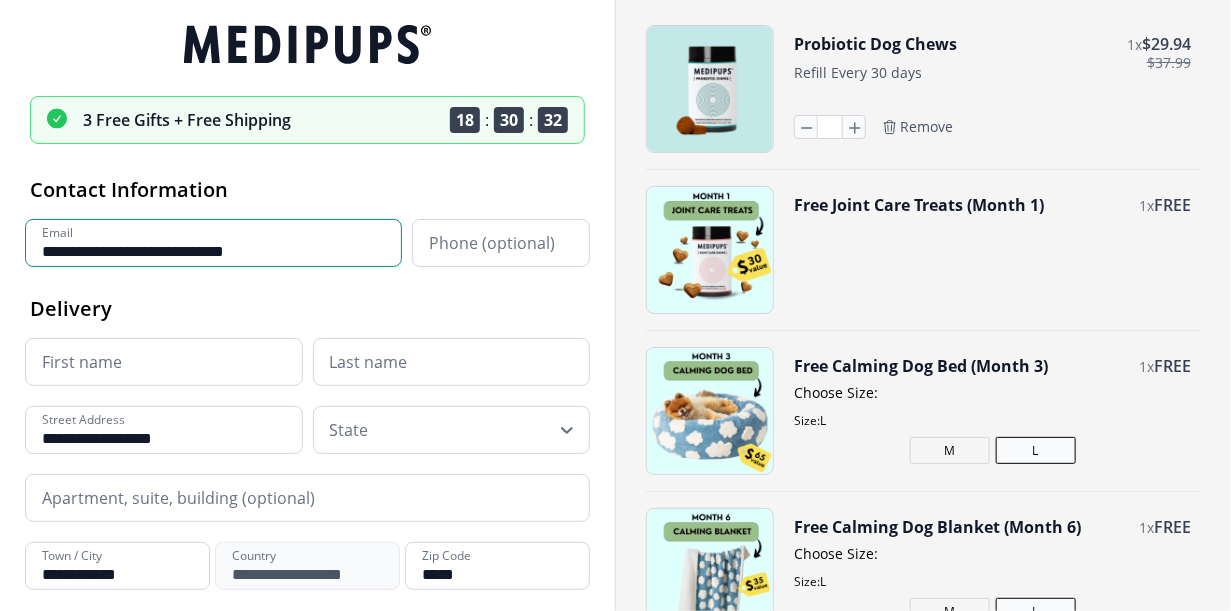 type on "**********" 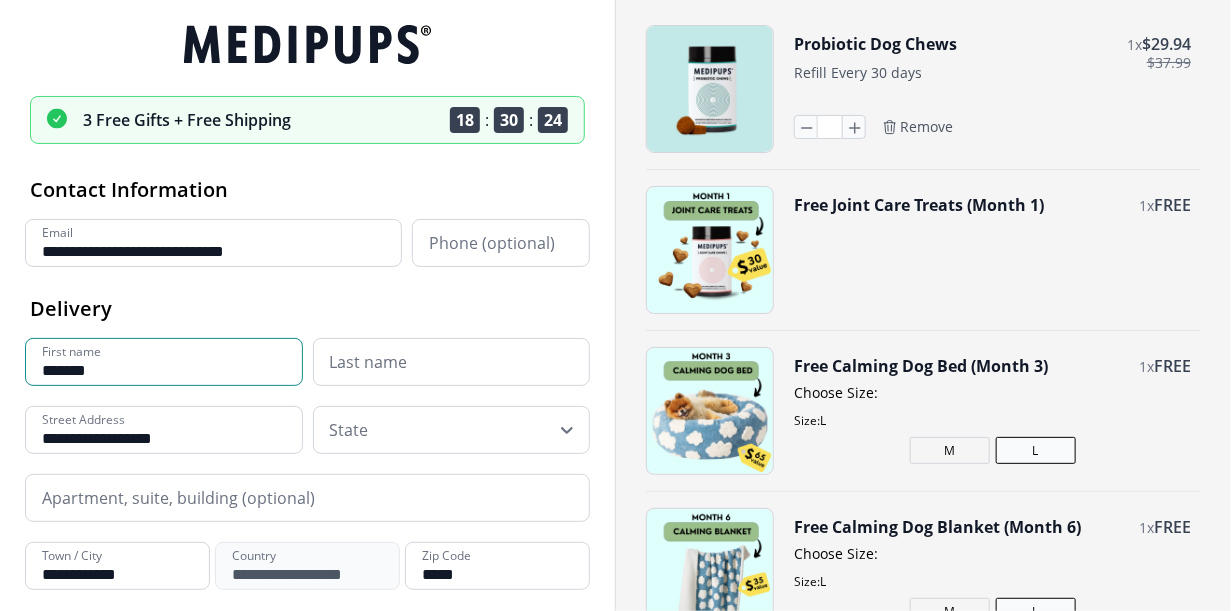 type on "*******" 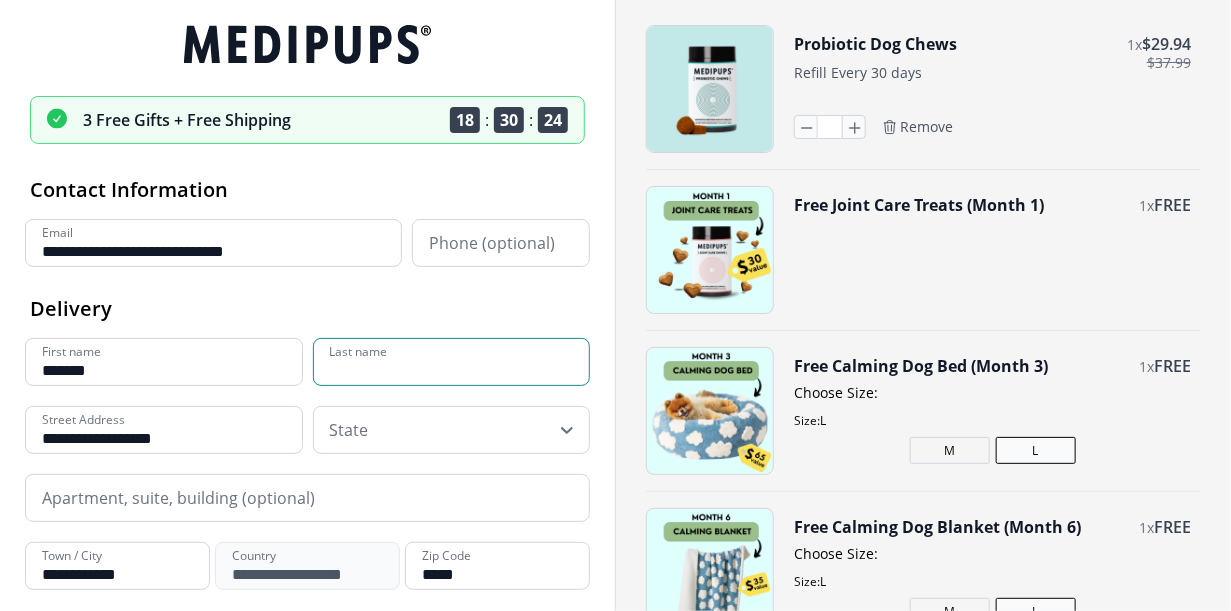 click on "Last name" at bounding box center (452, 362) 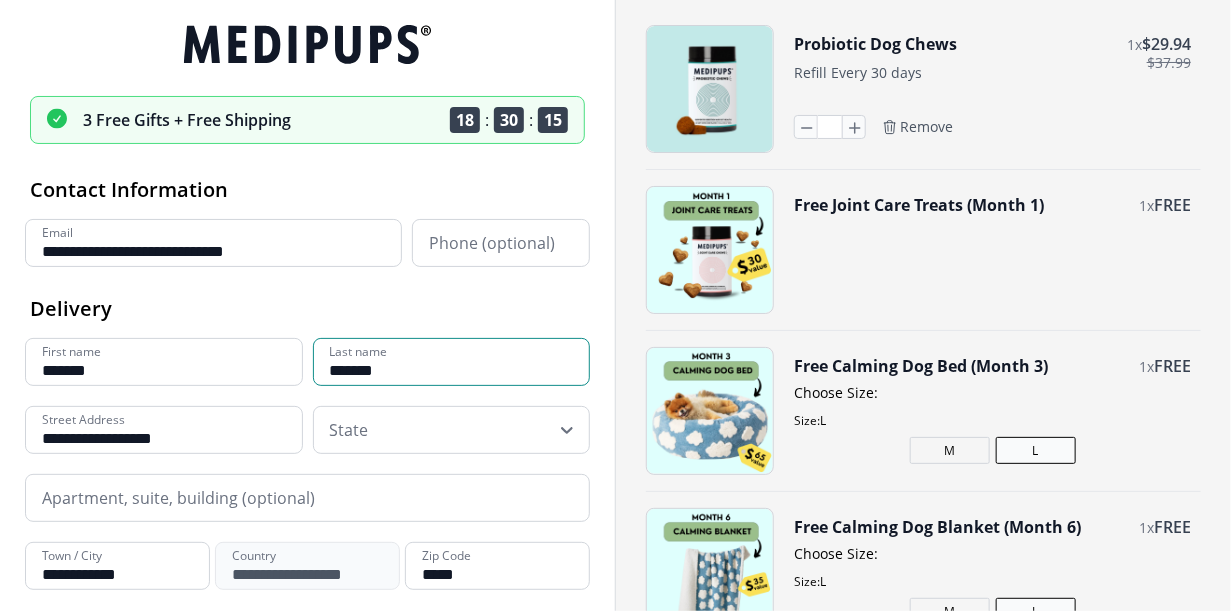 type on "*******" 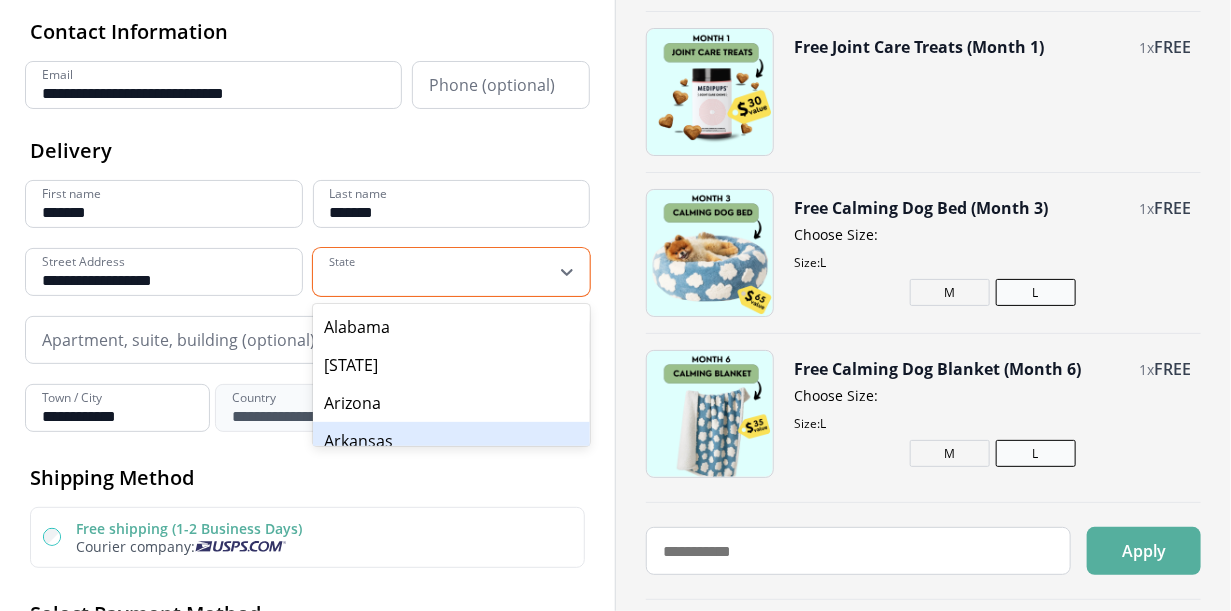 scroll, scrollTop: 159, scrollLeft: 0, axis: vertical 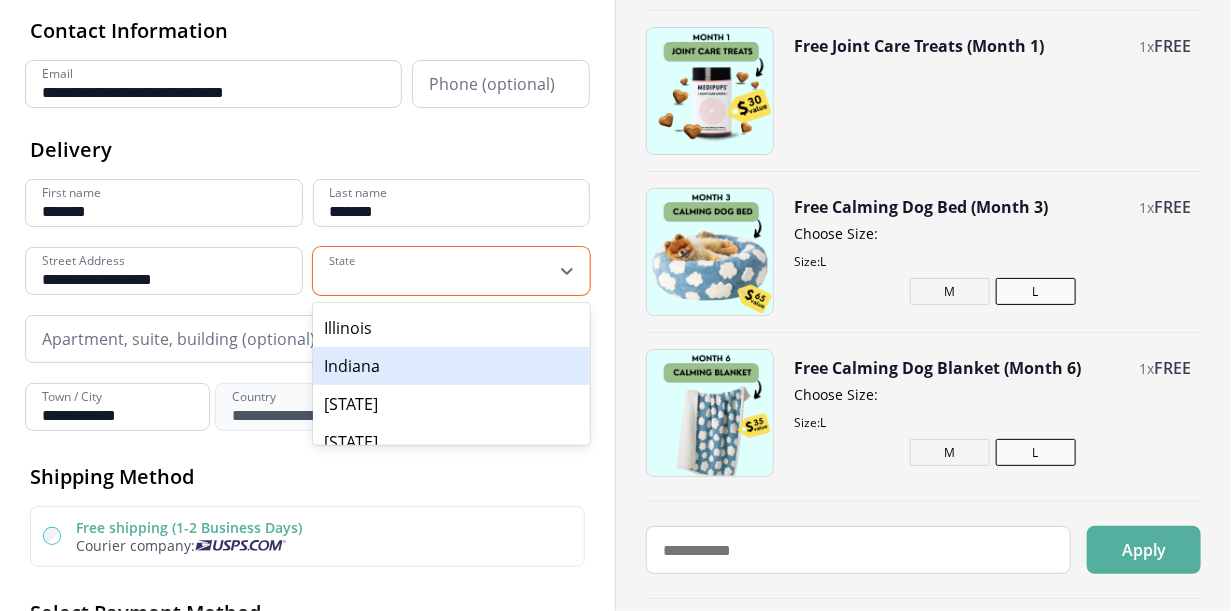 click on "Indiana" at bounding box center (452, 366) 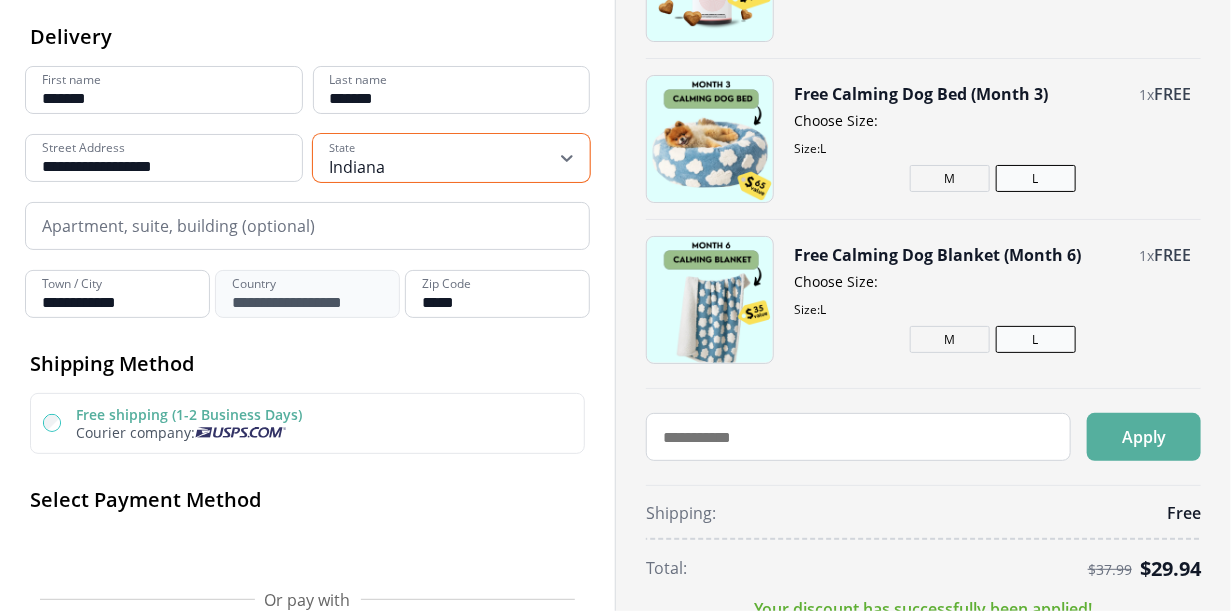 scroll, scrollTop: 293, scrollLeft: 0, axis: vertical 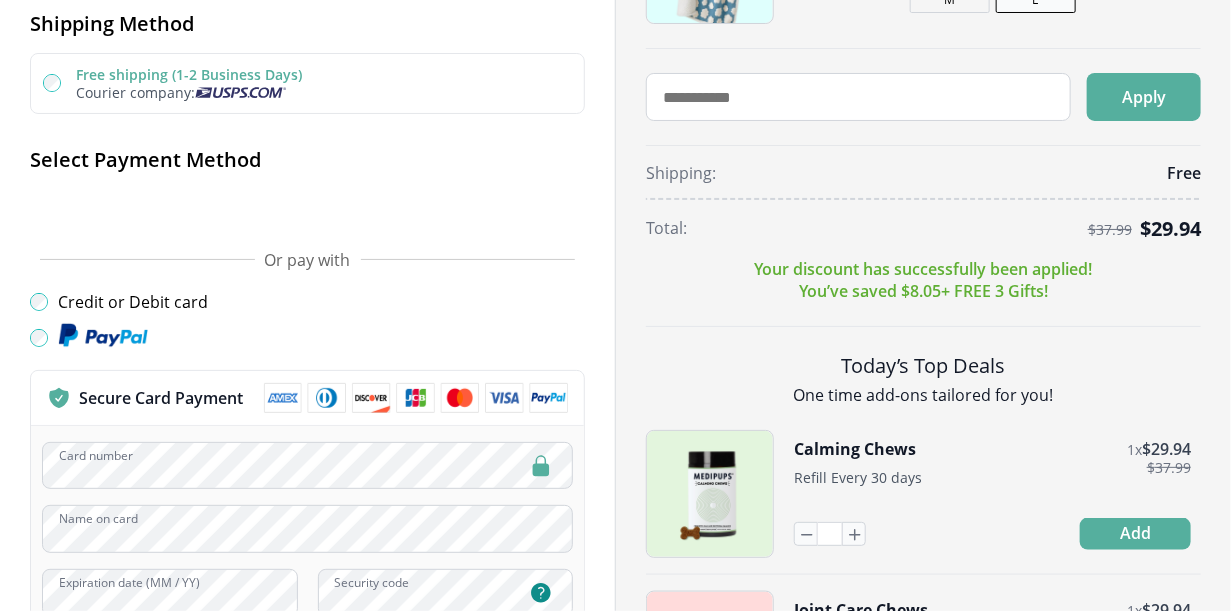 click on "Credit or Debit card" at bounding box center [307, 302] 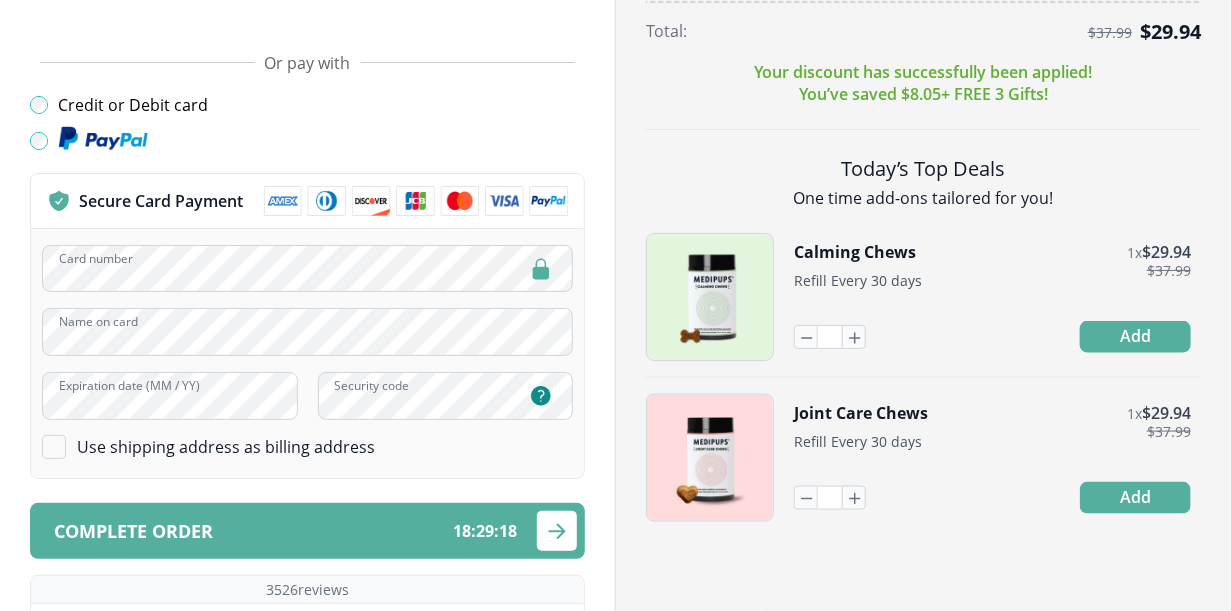 scroll, scrollTop: 830, scrollLeft: 0, axis: vertical 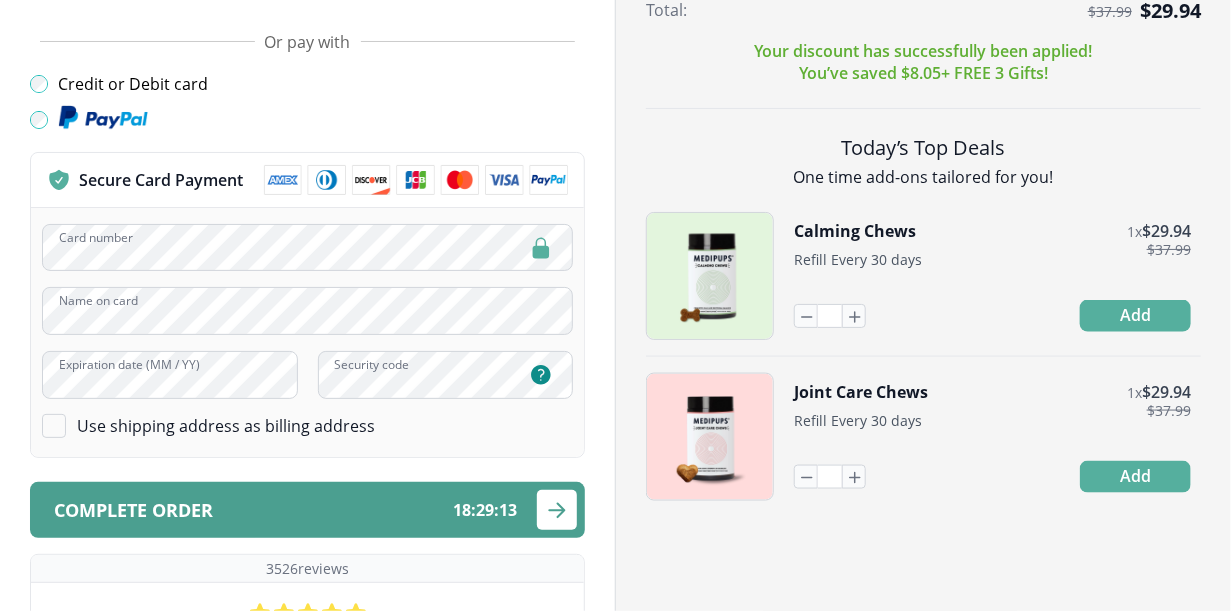 click on "Complete order" at bounding box center [133, 510] 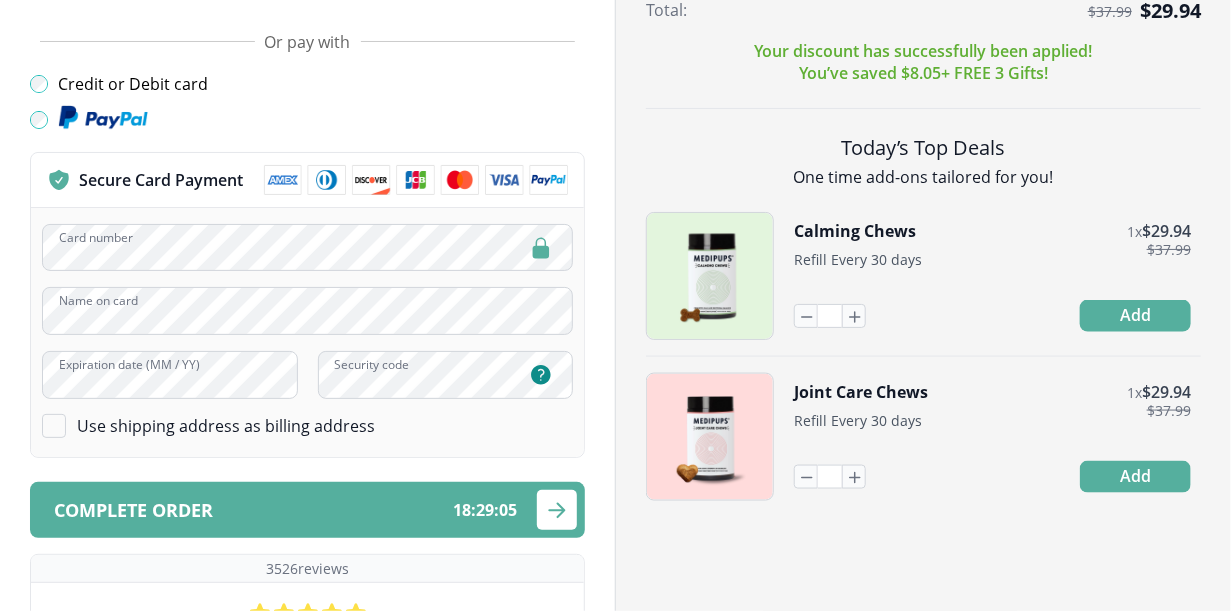 scroll, scrollTop: 0, scrollLeft: 0, axis: both 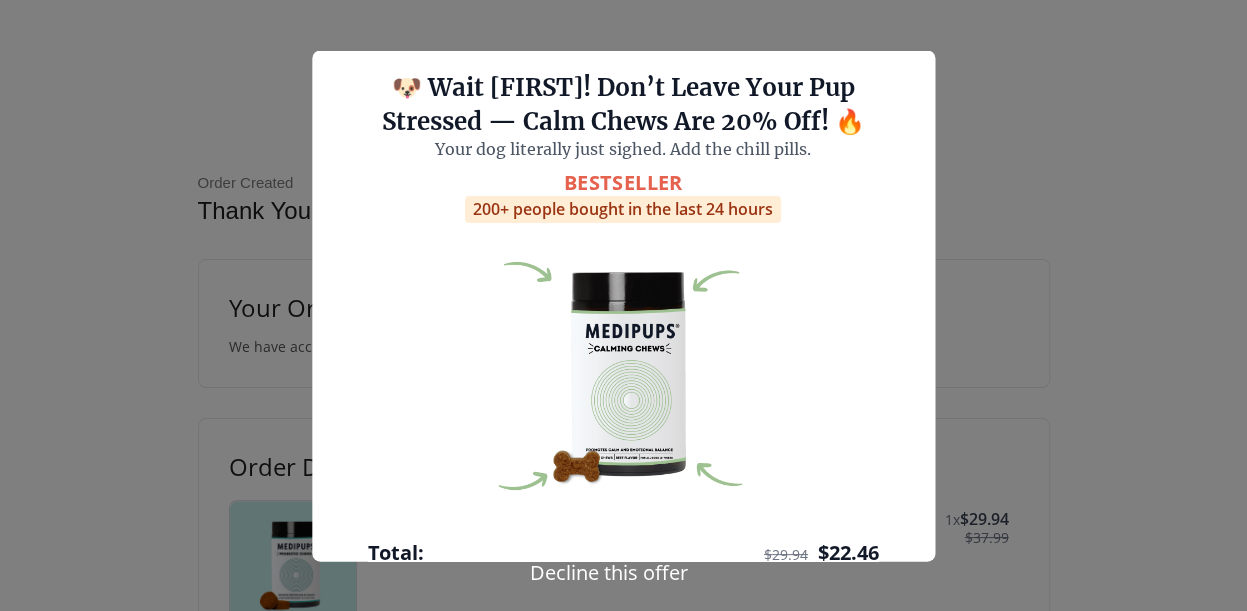 click on "Decline this offer" at bounding box center [609, 572] 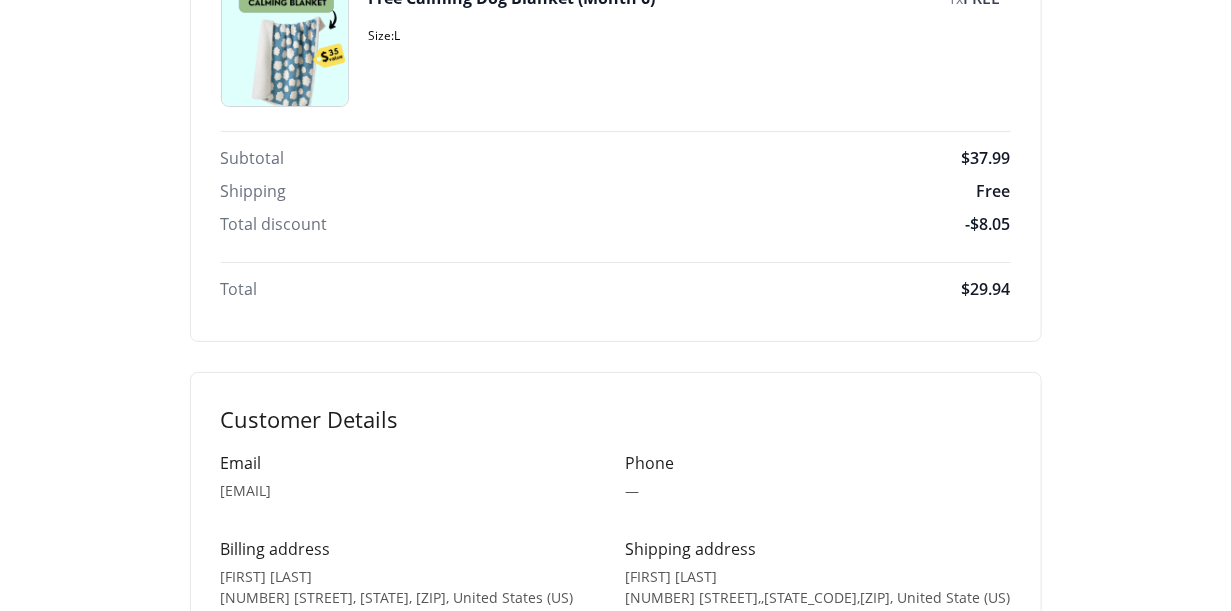 scroll, scrollTop: 1044, scrollLeft: 0, axis: vertical 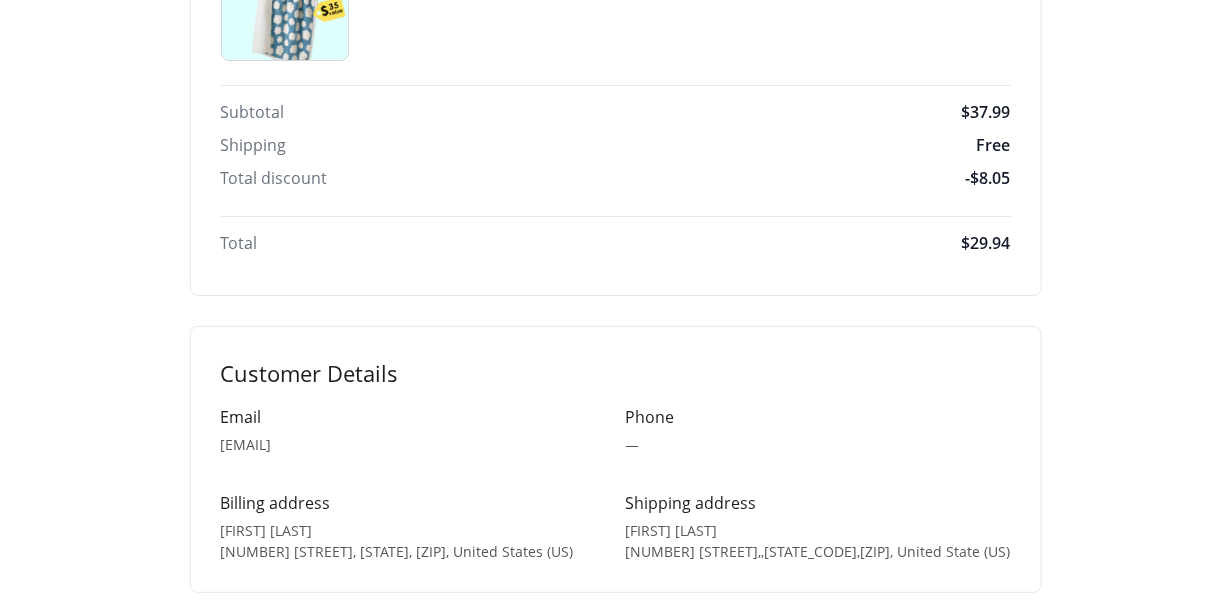click on "Phone —" at bounding box center [818, 440] 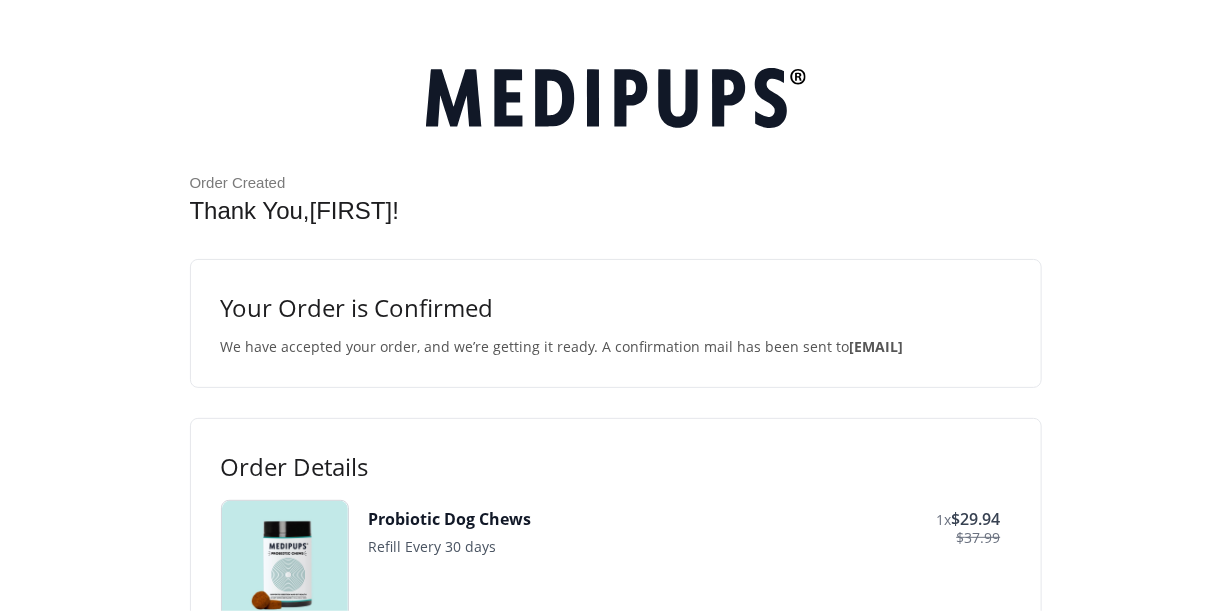 scroll, scrollTop: 0, scrollLeft: 0, axis: both 